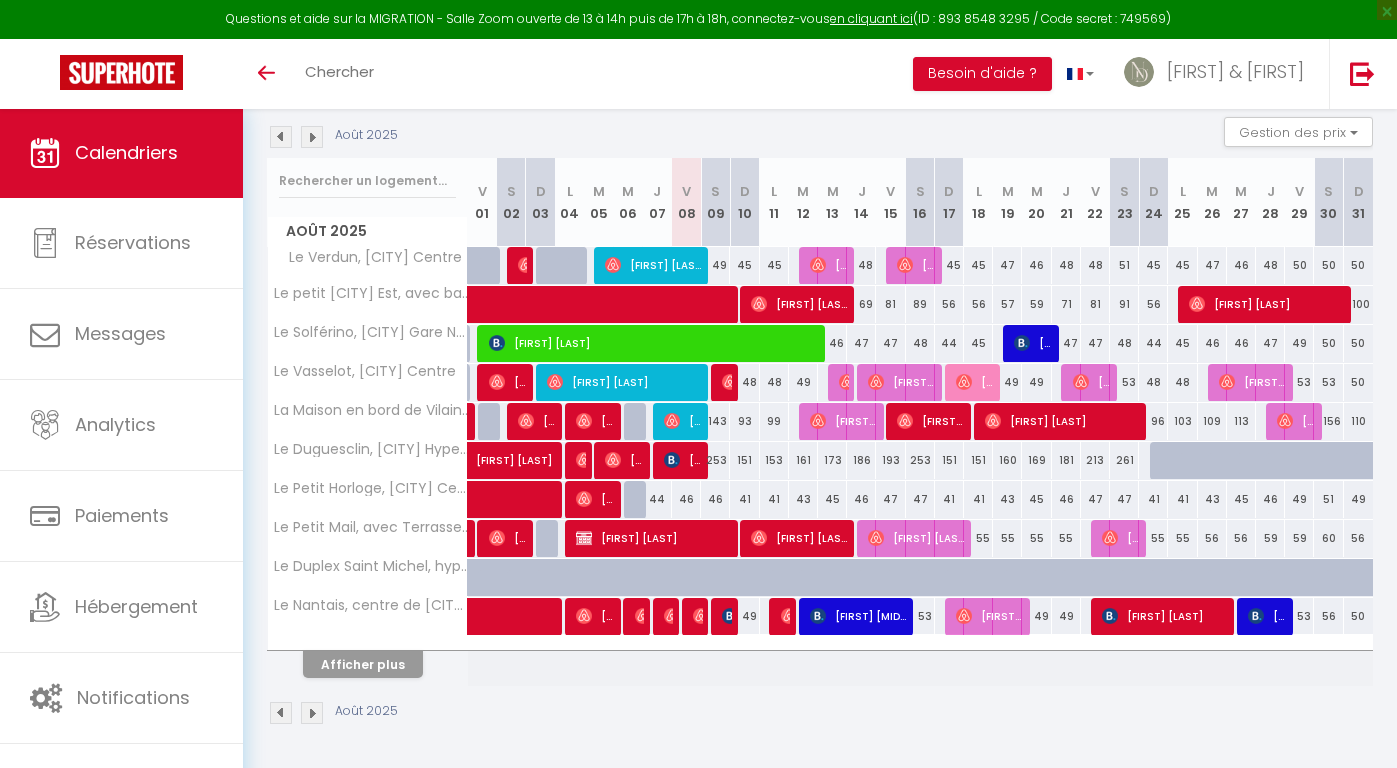 scroll, scrollTop: 207, scrollLeft: 0, axis: vertical 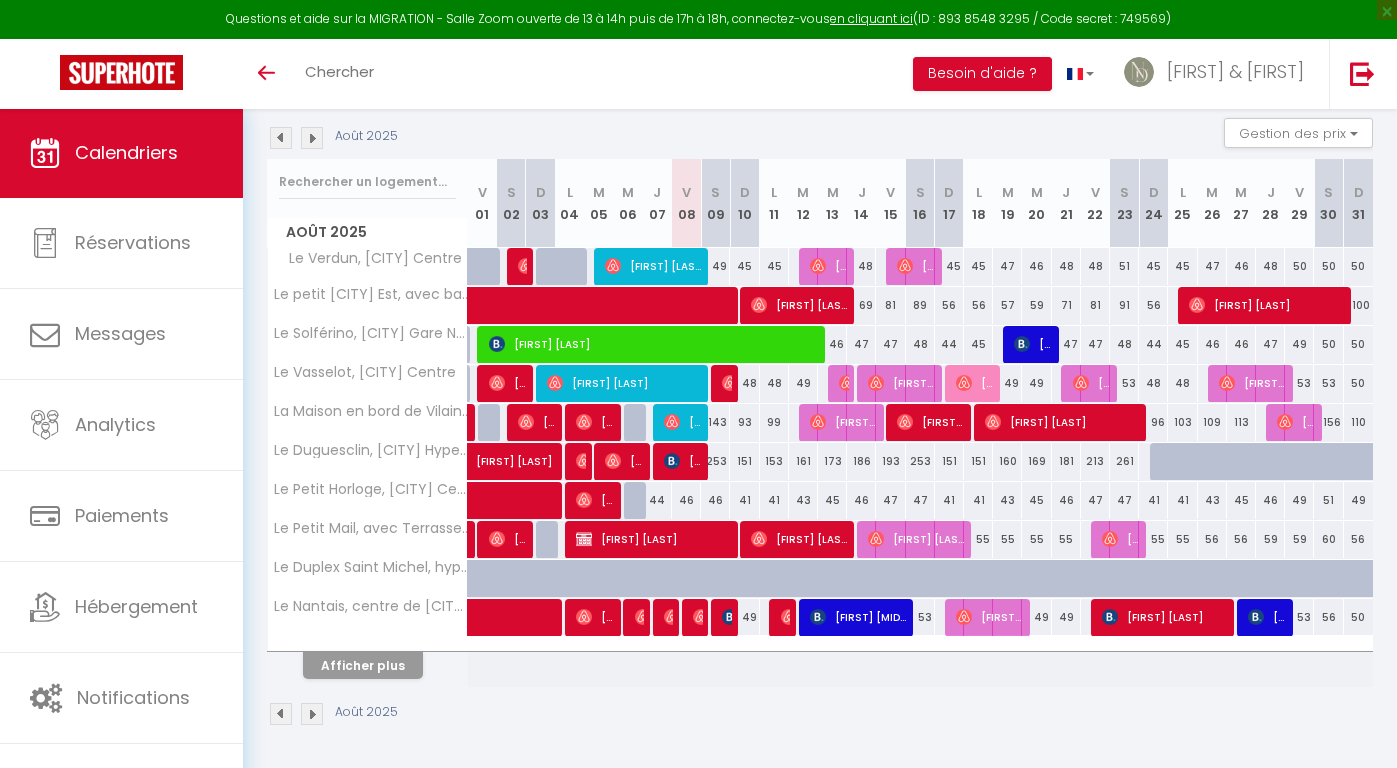 click on "Afficher plus" at bounding box center (363, 665) 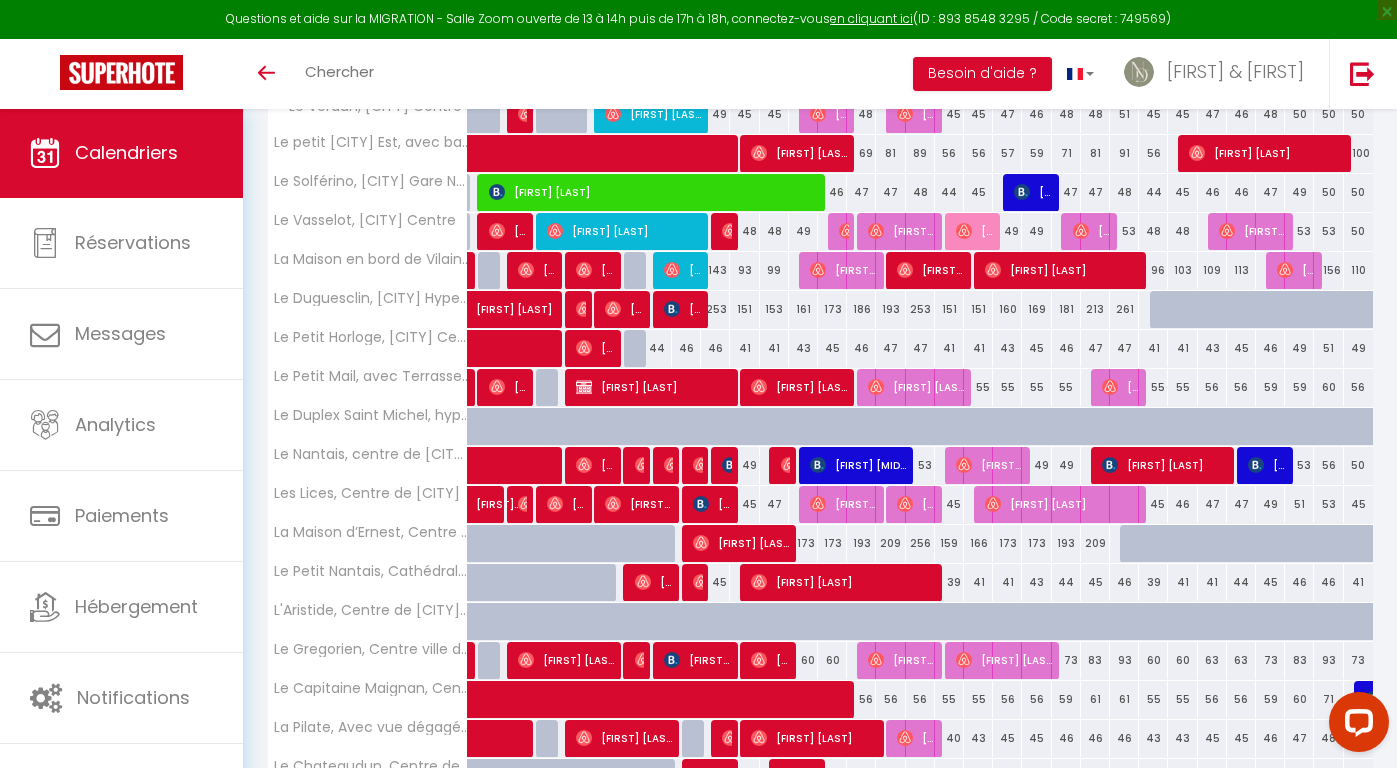 scroll, scrollTop: 367, scrollLeft: 0, axis: vertical 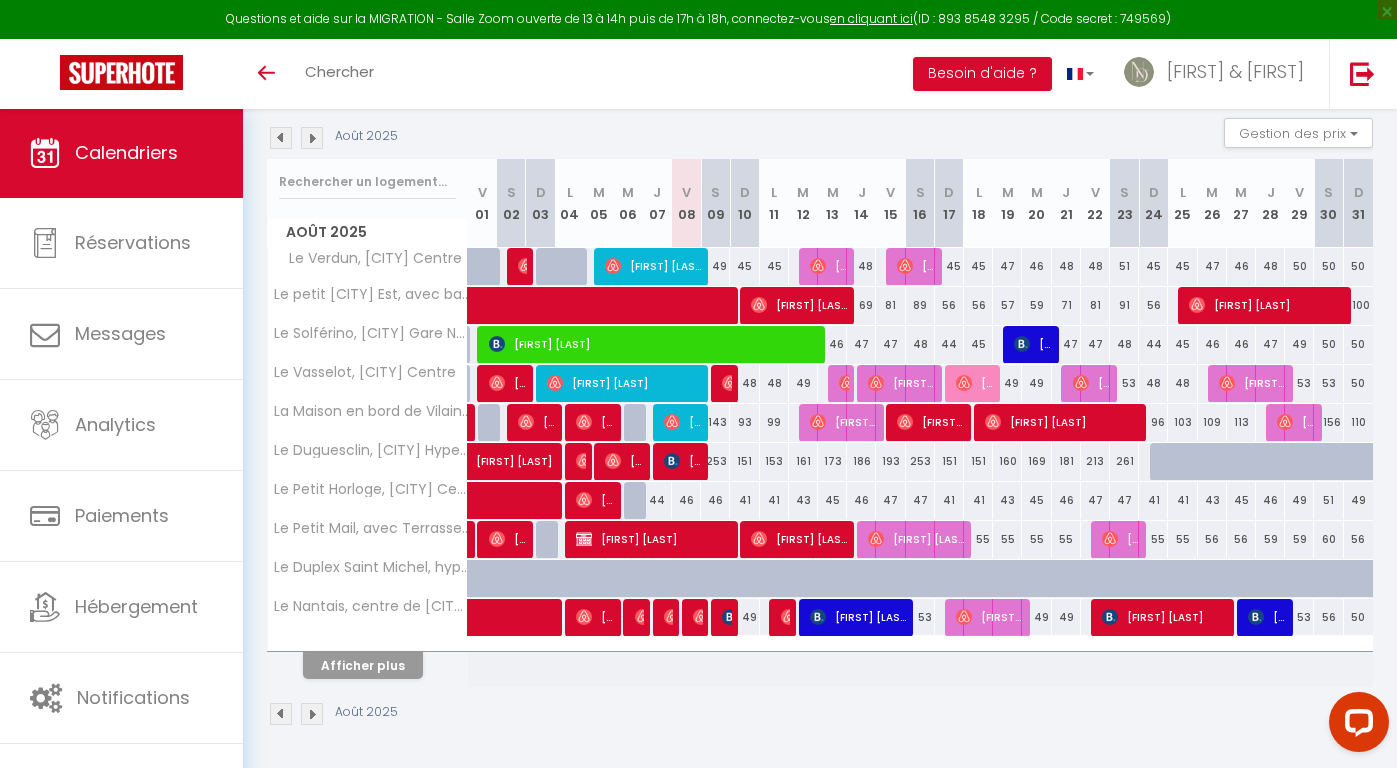 click on "Afficher plus" at bounding box center (363, 665) 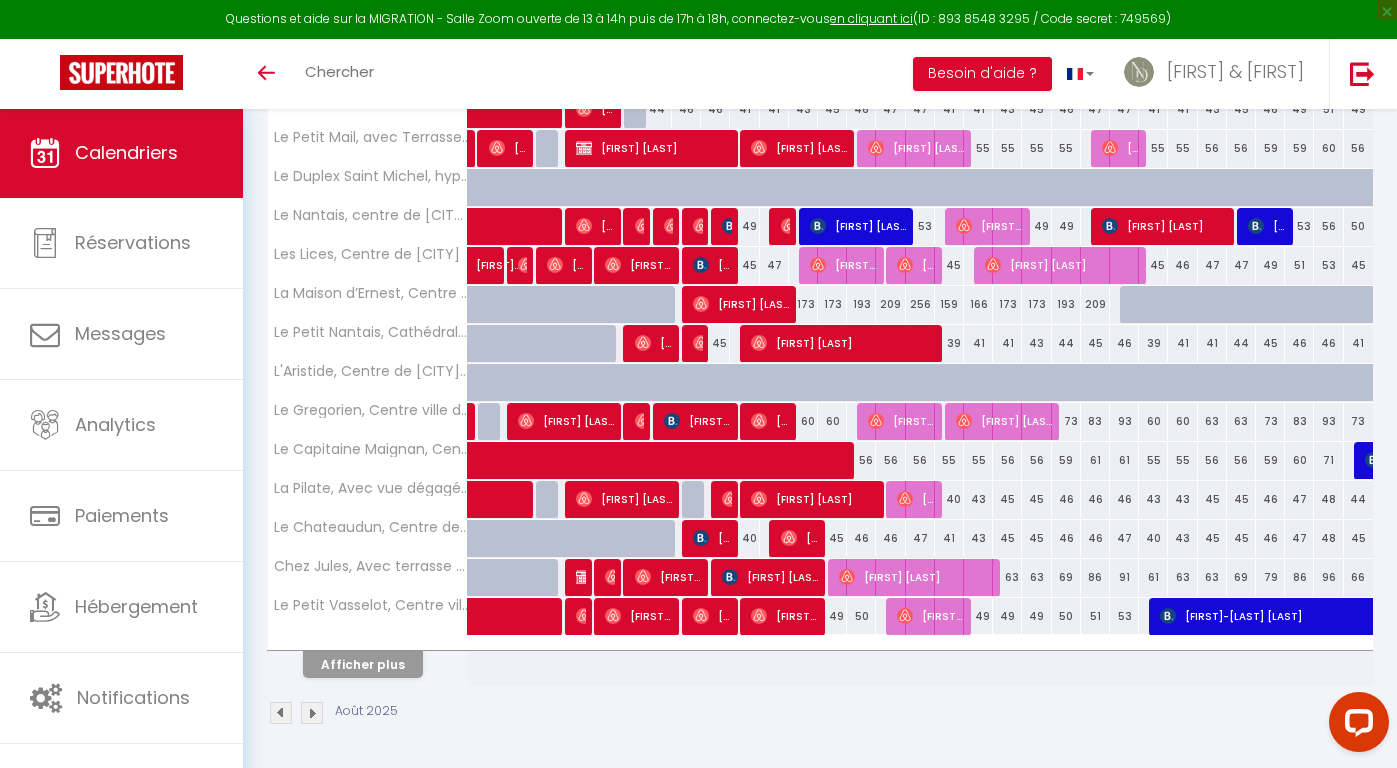 scroll, scrollTop: 597, scrollLeft: 0, axis: vertical 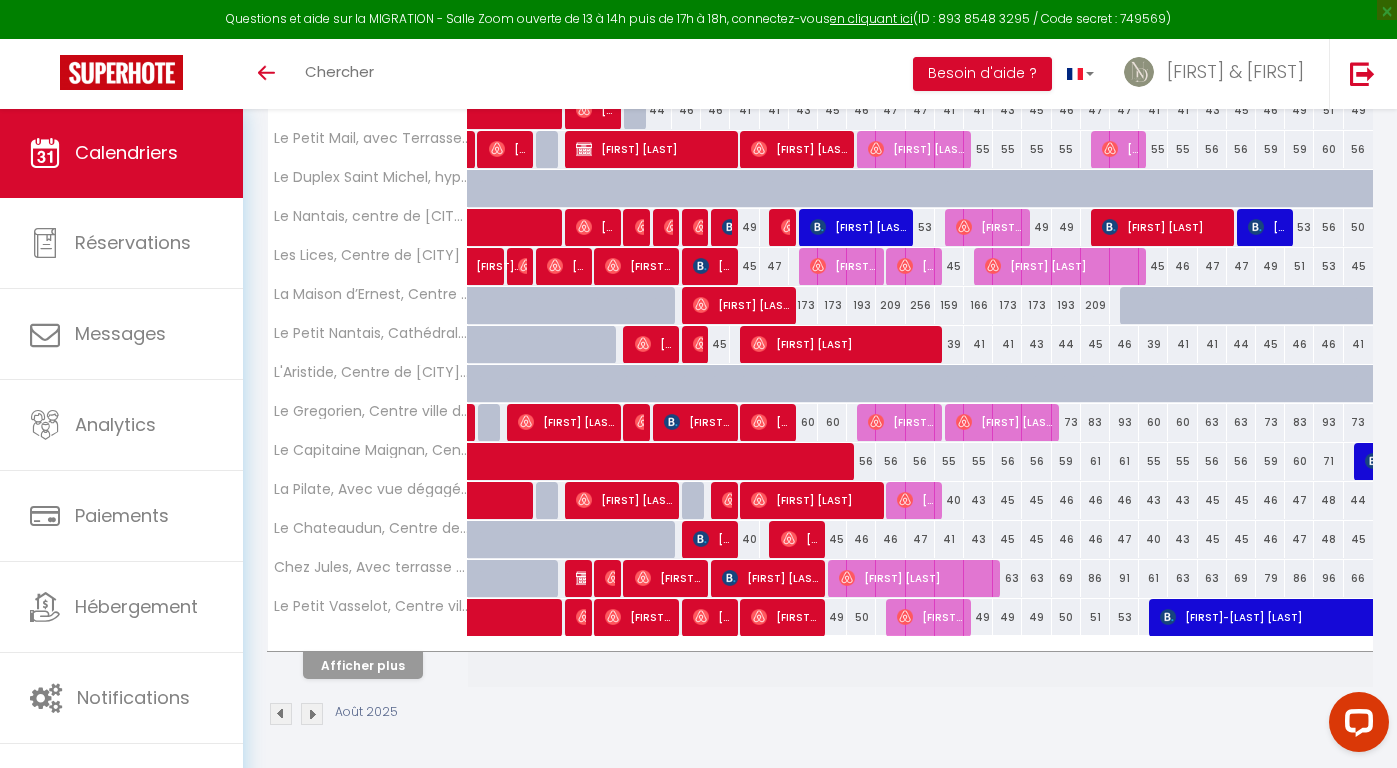 click on "Afficher plus" at bounding box center [363, 665] 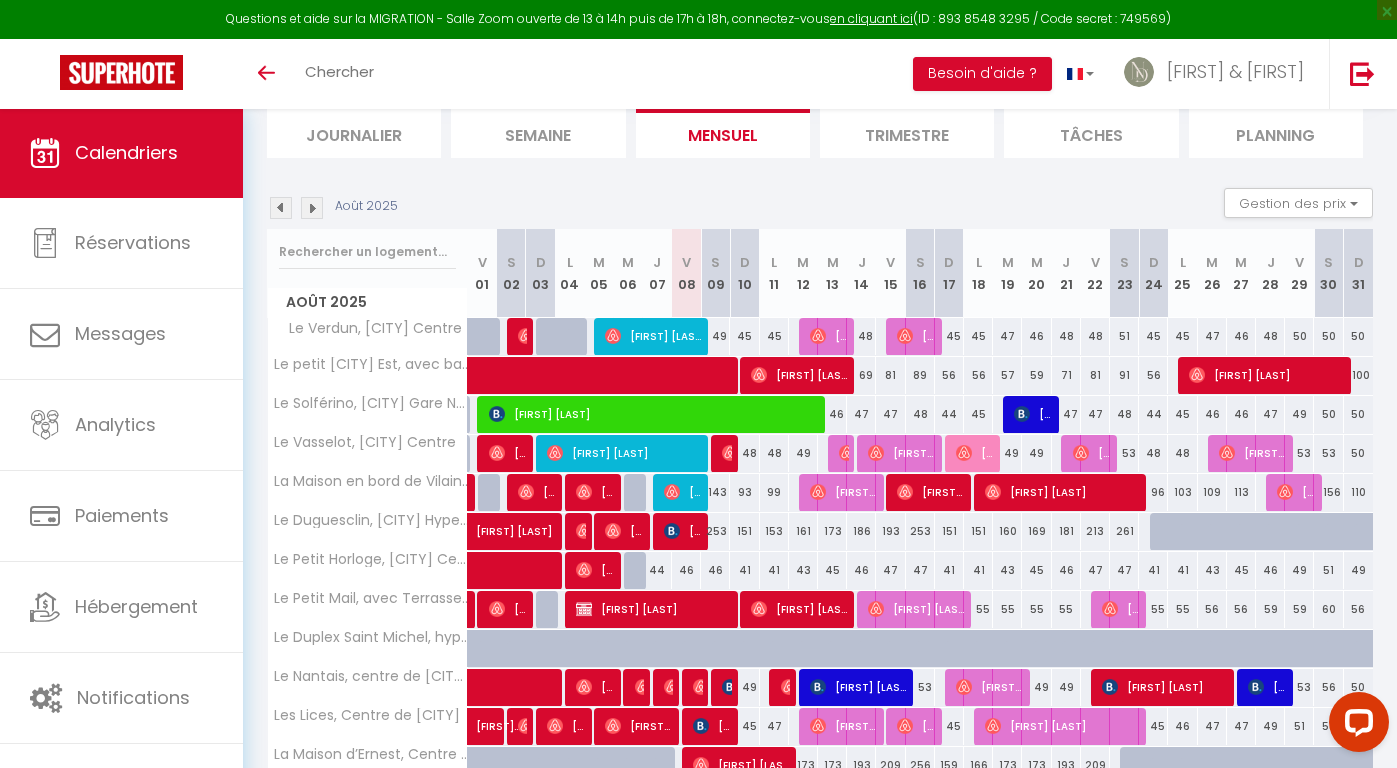 scroll, scrollTop: 136, scrollLeft: 0, axis: vertical 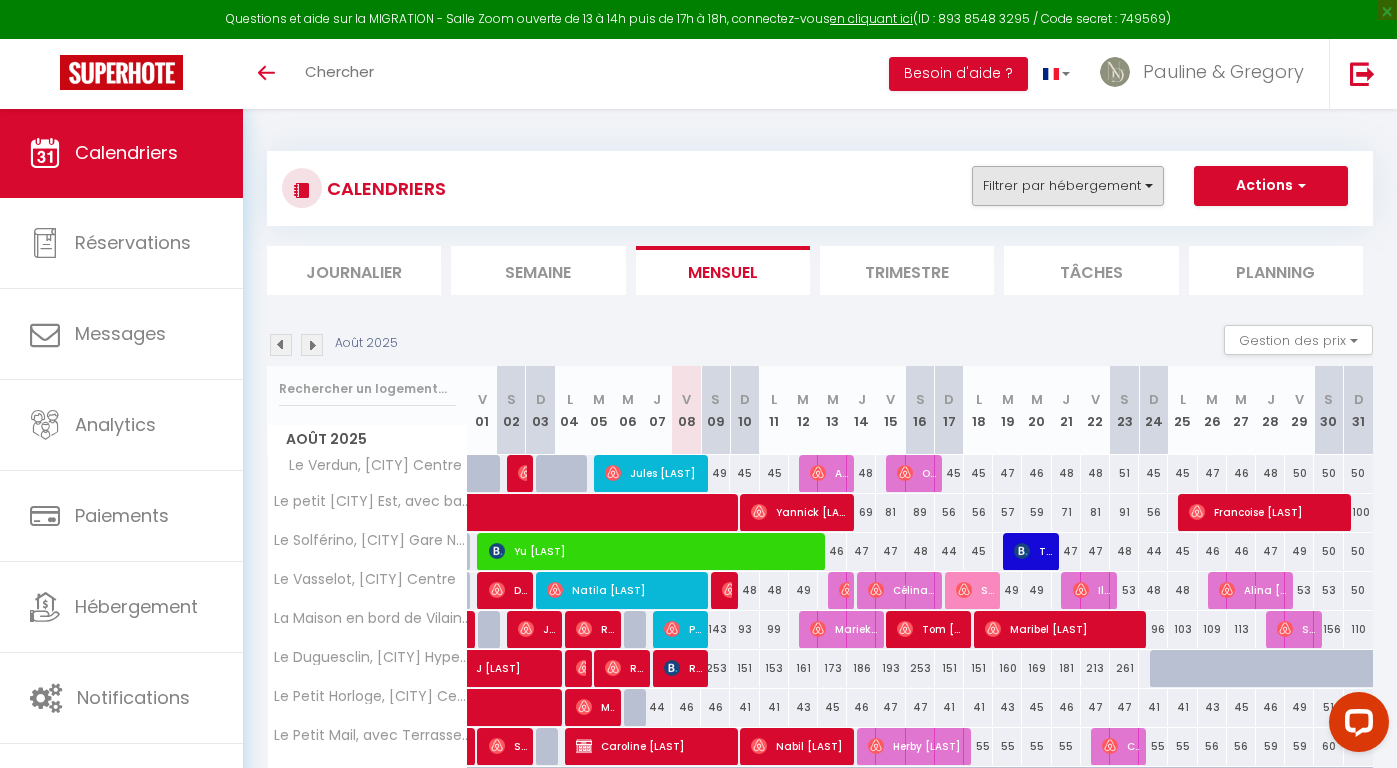 click on "Filtrer par hébergement" at bounding box center [1068, 186] 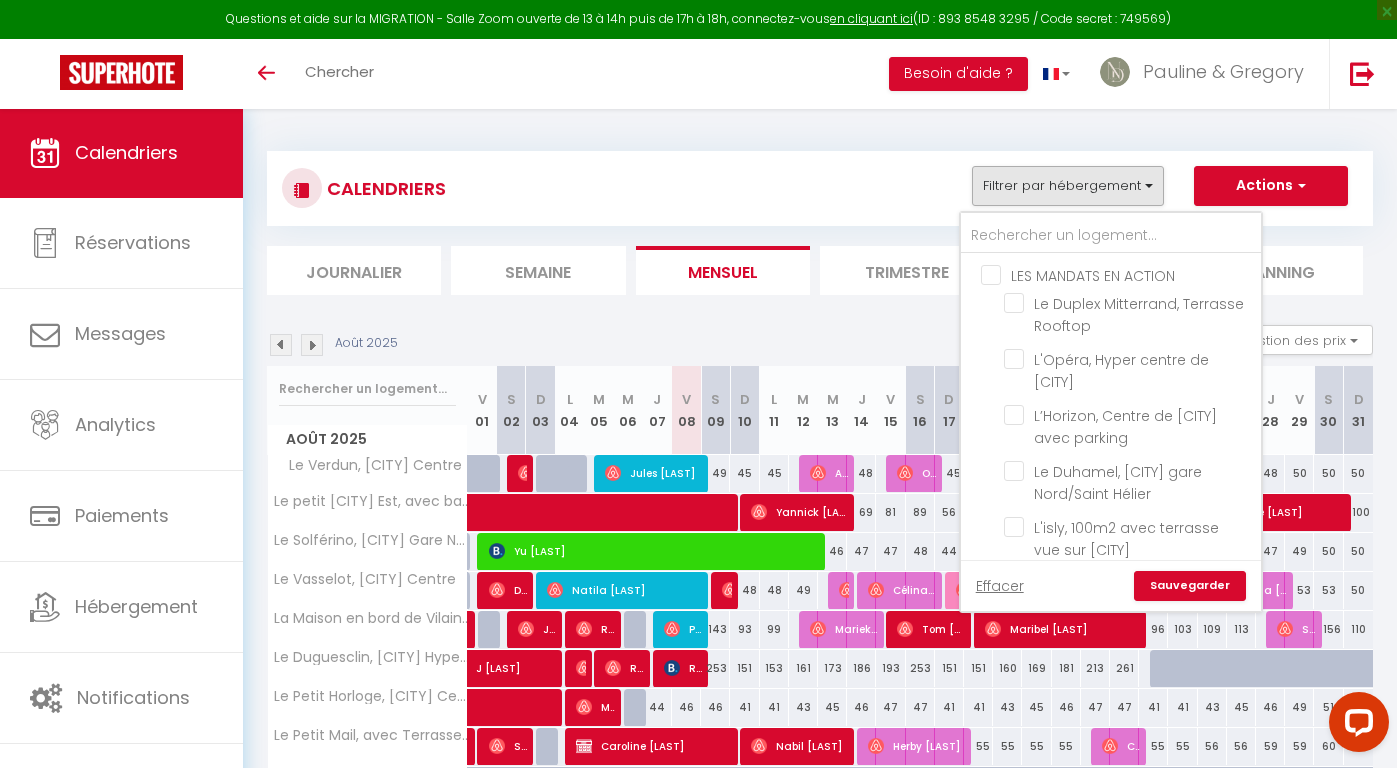 click on "LES MANDATS EN ACTION" at bounding box center (1131, 274) 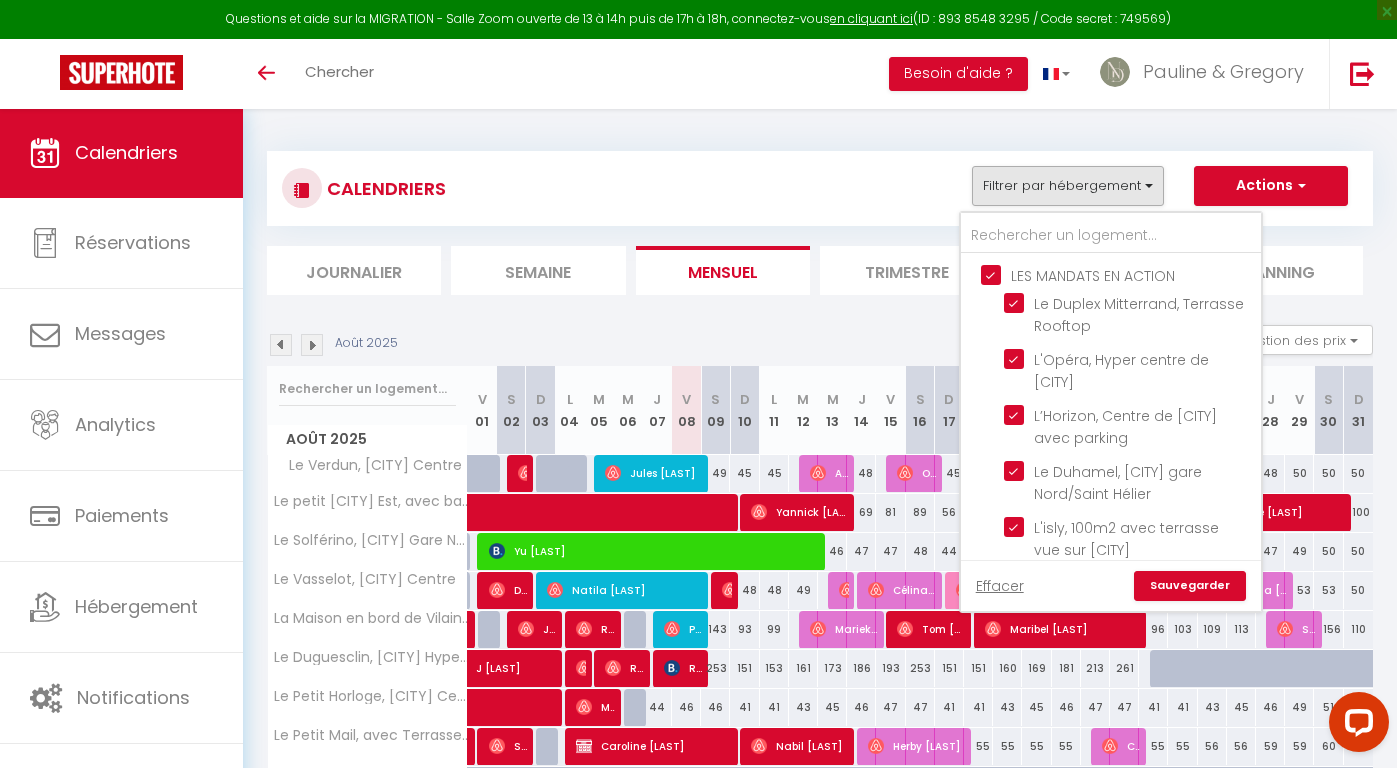 checkbox on "true" 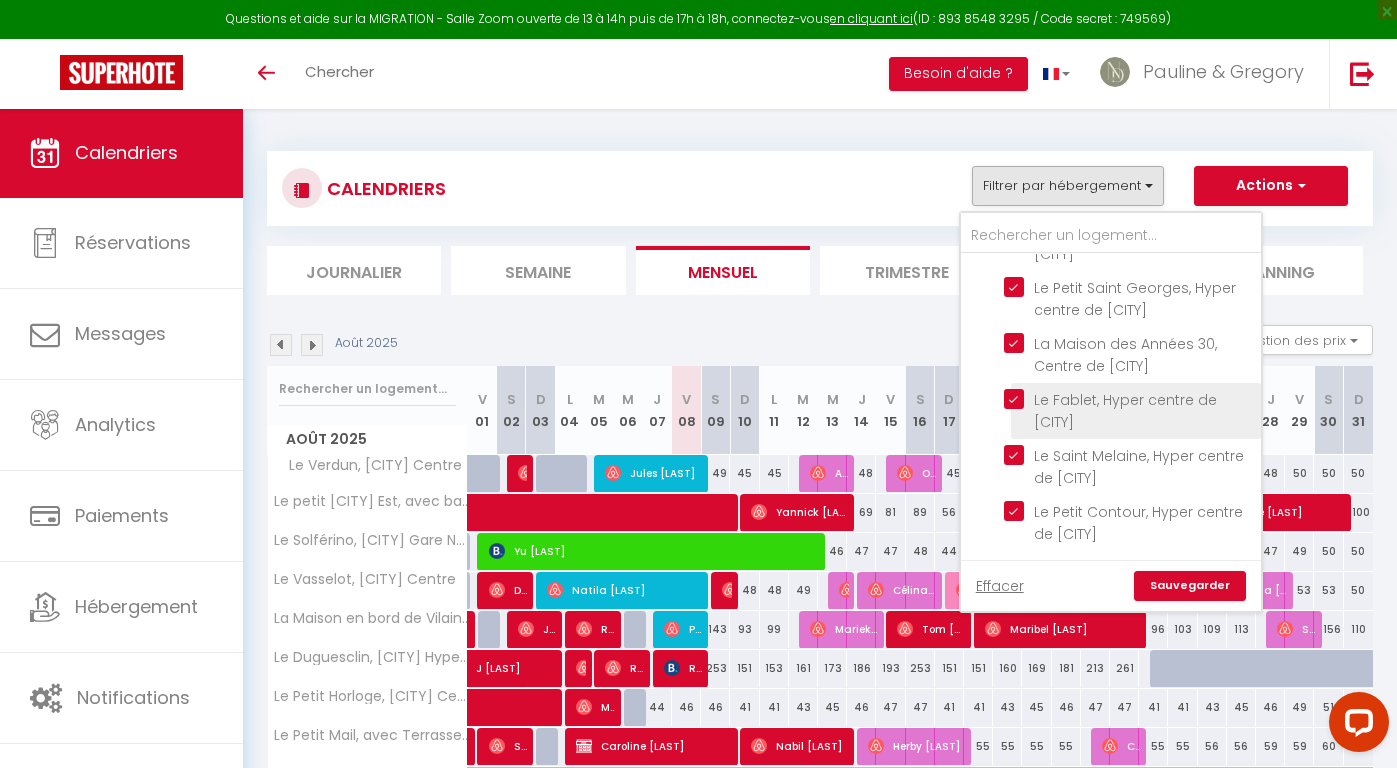 scroll, scrollTop: 1808, scrollLeft: 0, axis: vertical 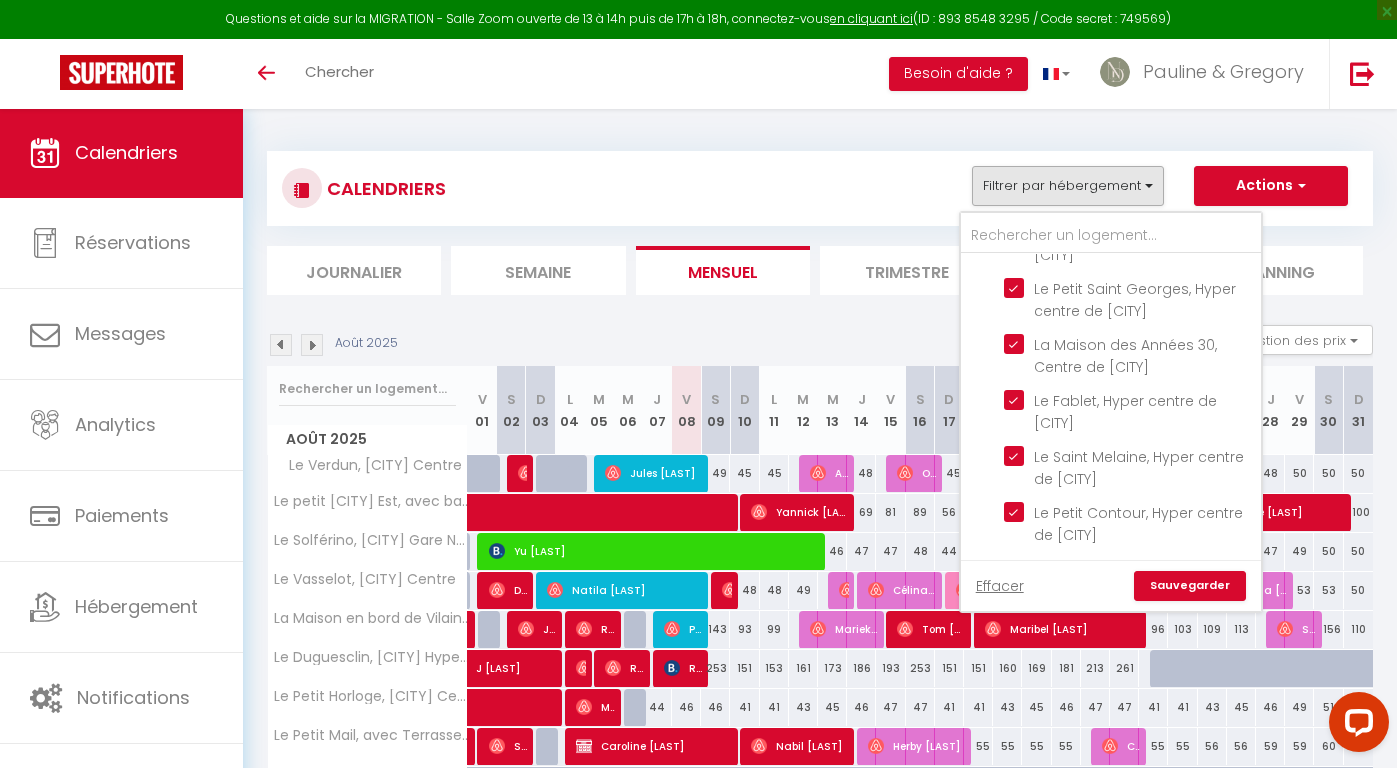 click on "Sauvegarder" at bounding box center (1190, 586) 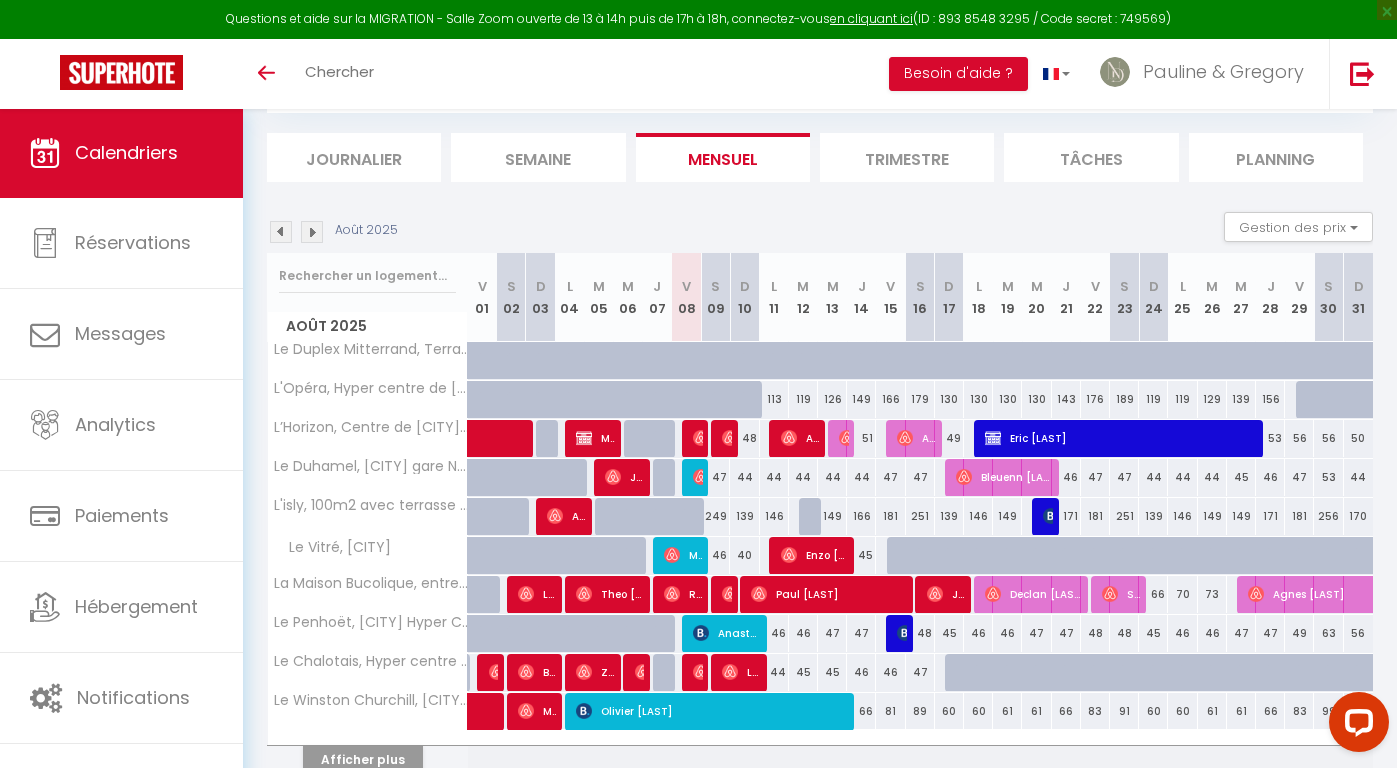 scroll, scrollTop: 116, scrollLeft: 0, axis: vertical 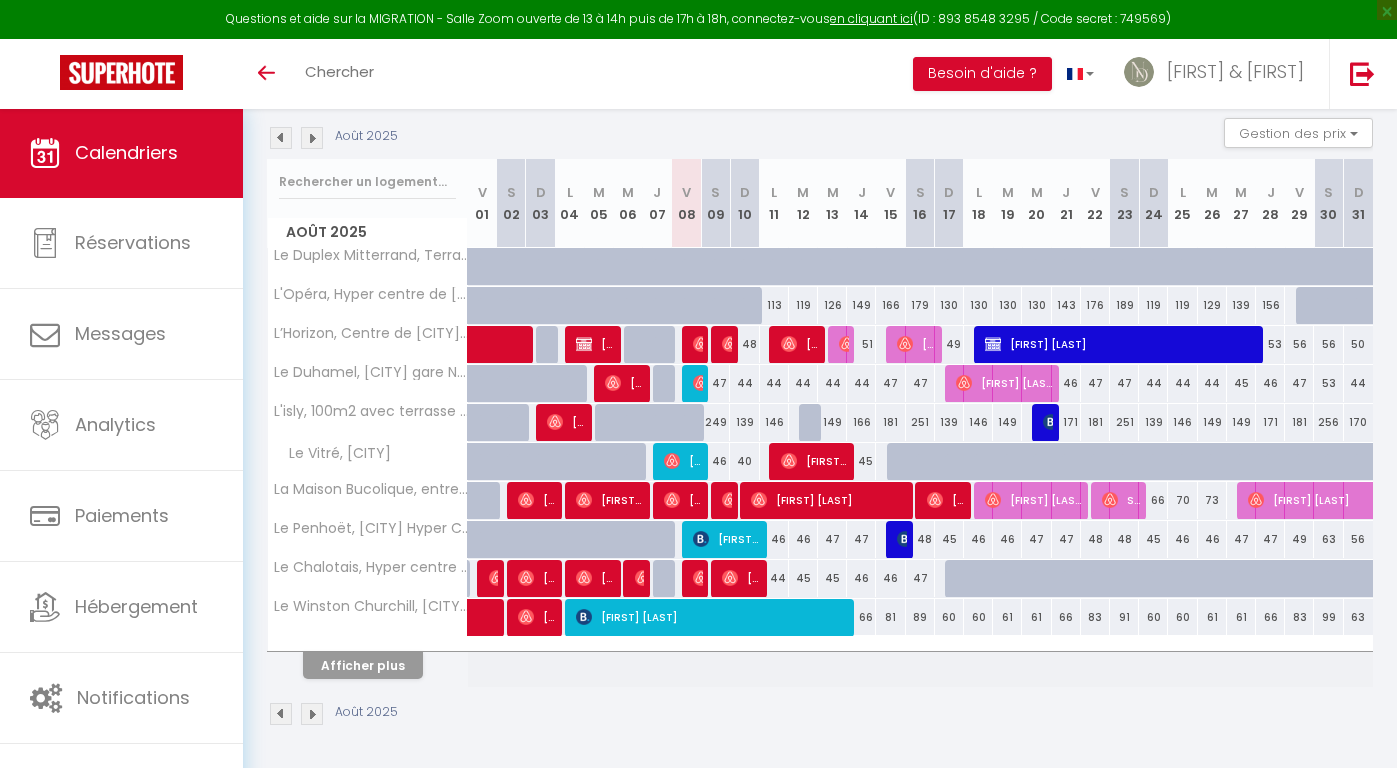 select 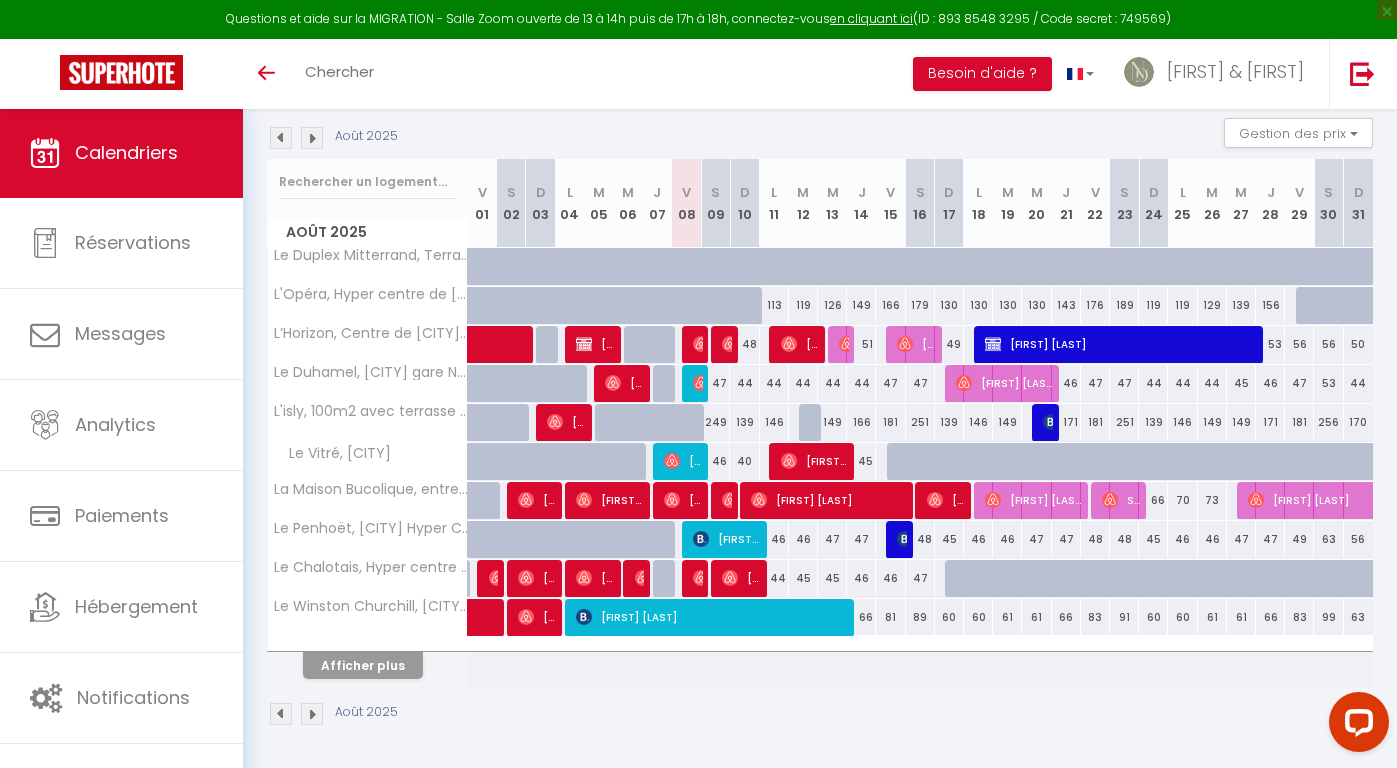 scroll, scrollTop: 0, scrollLeft: 0, axis: both 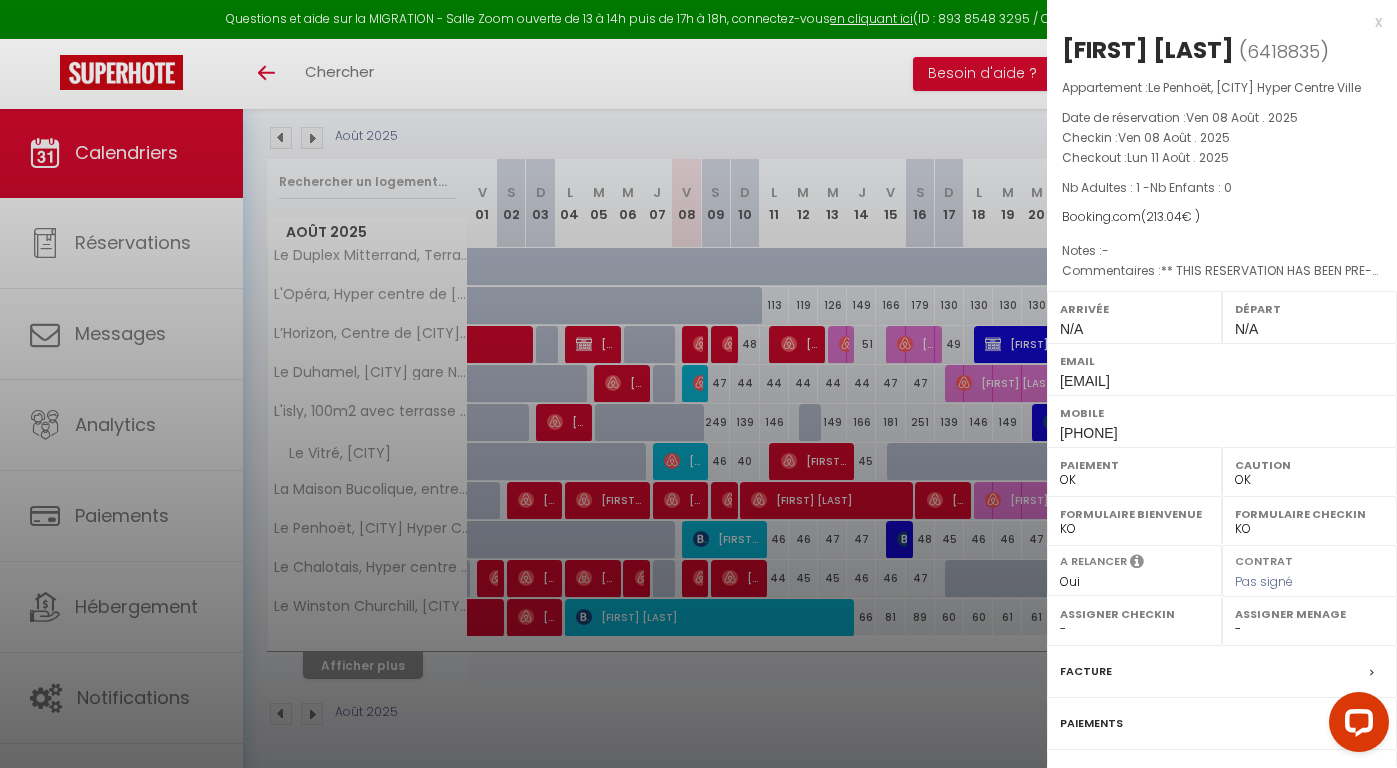 click on "x" at bounding box center (1214, 22) 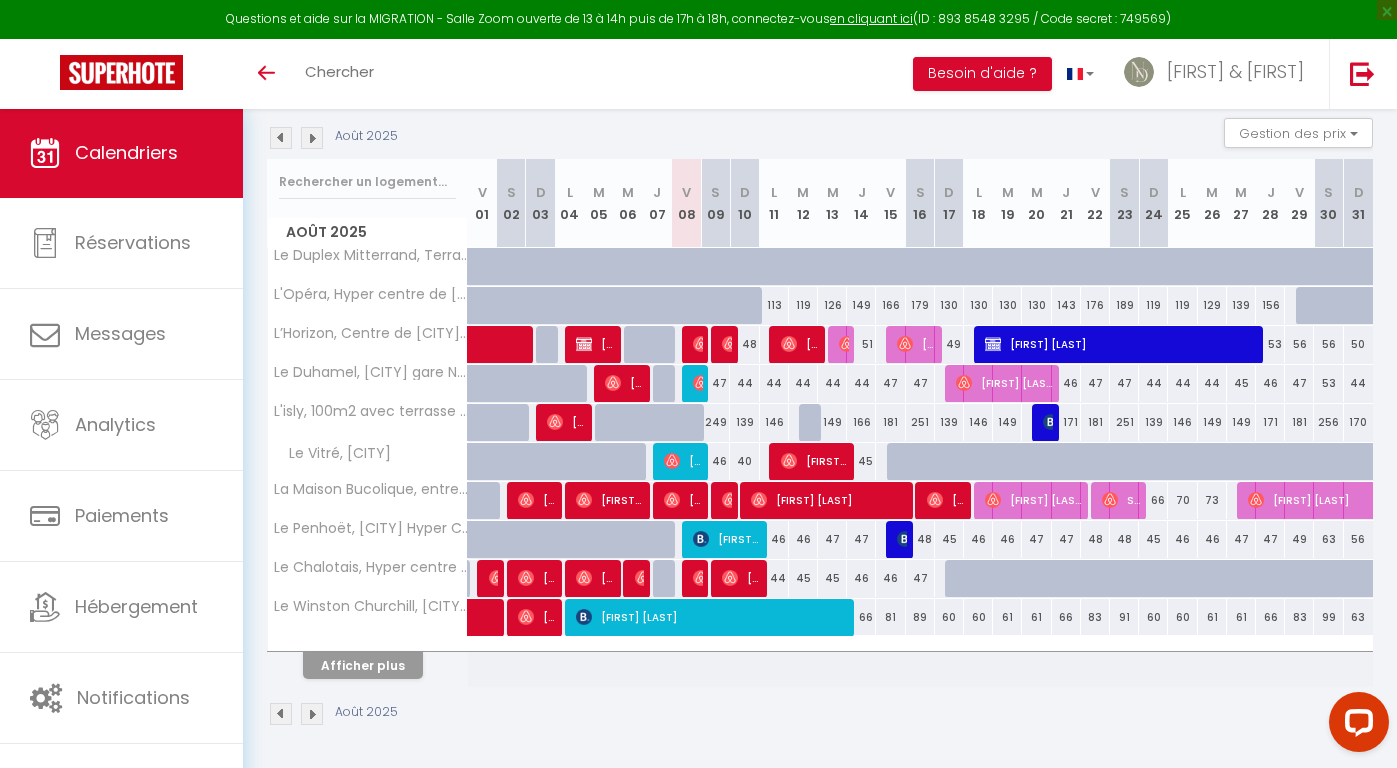 click on "47" at bounding box center (832, 539) 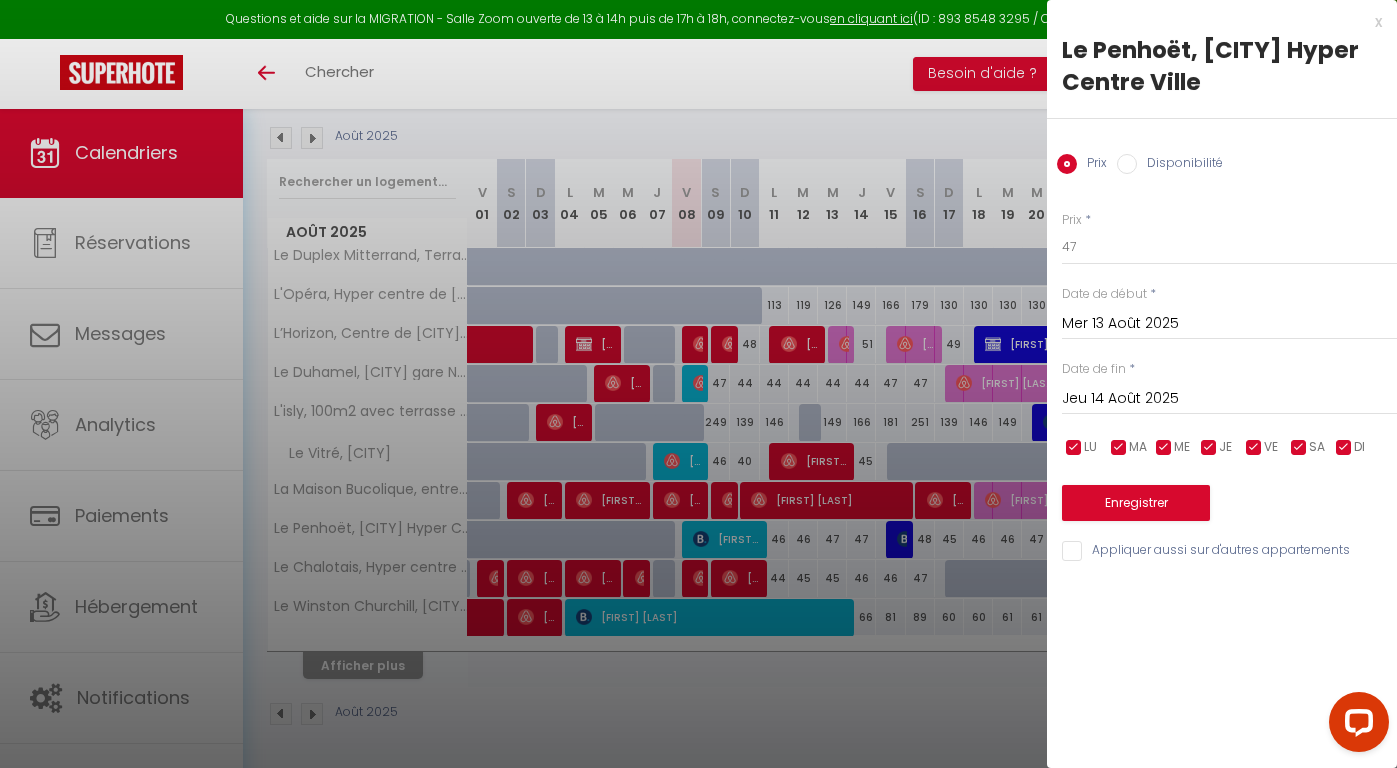 click on "Disponibilité" at bounding box center (1180, 165) 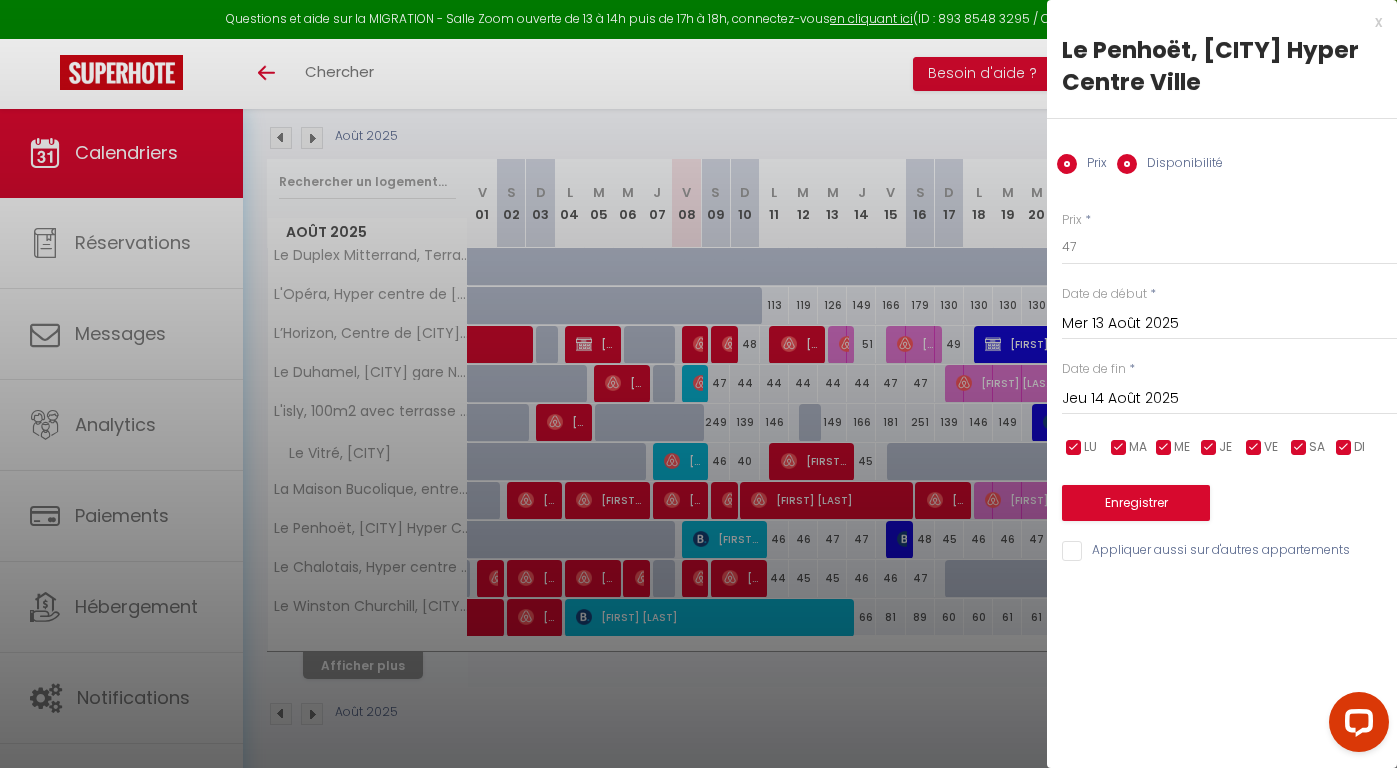 radio on "false" 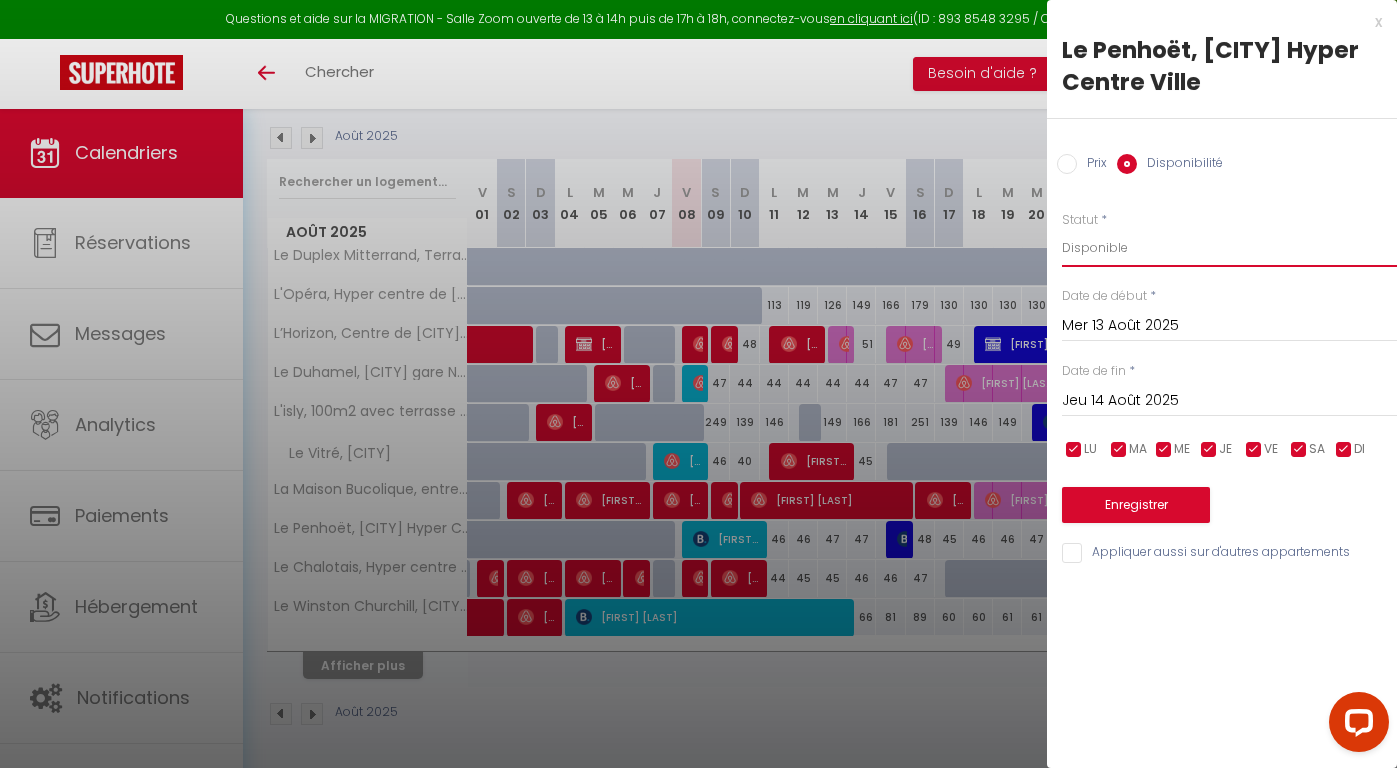 select on "0" 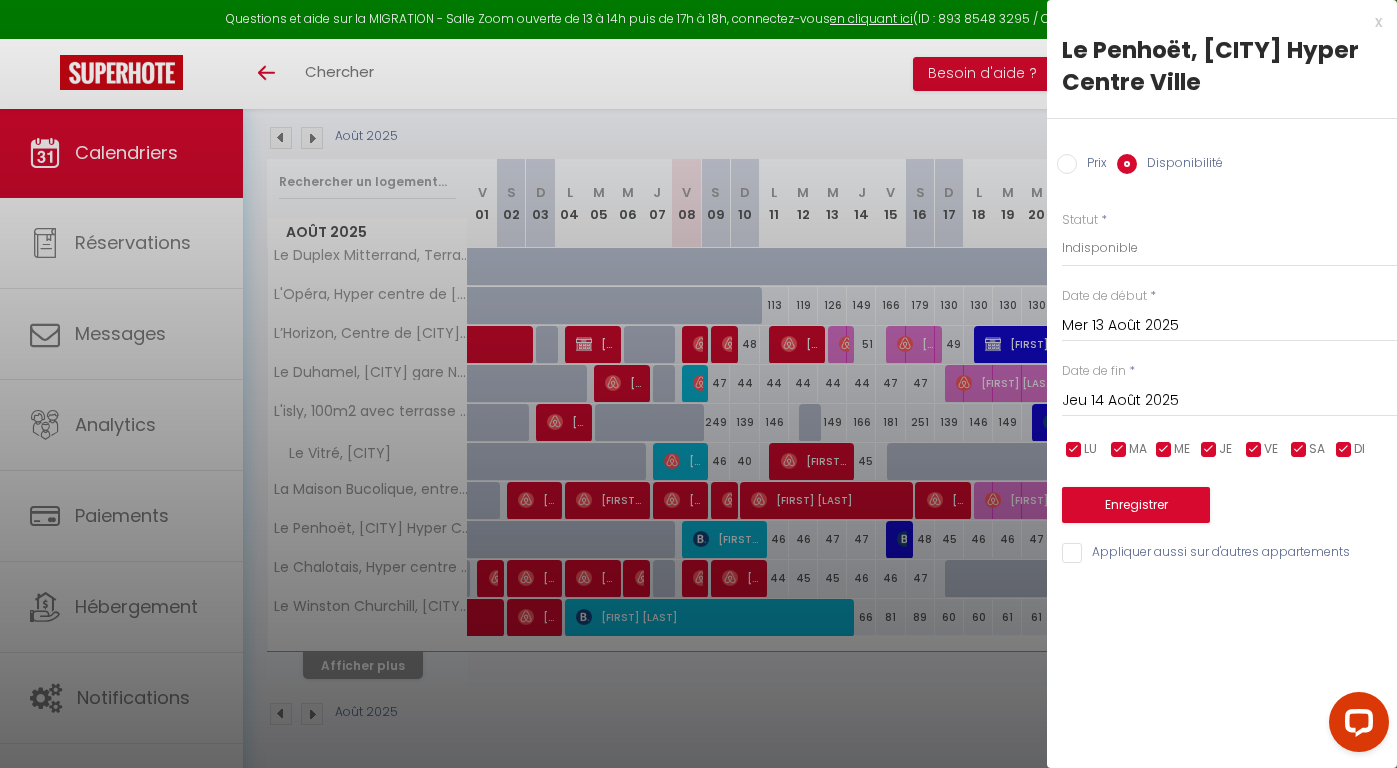 click on "Mer 13 Août 2025" at bounding box center [1229, 326] 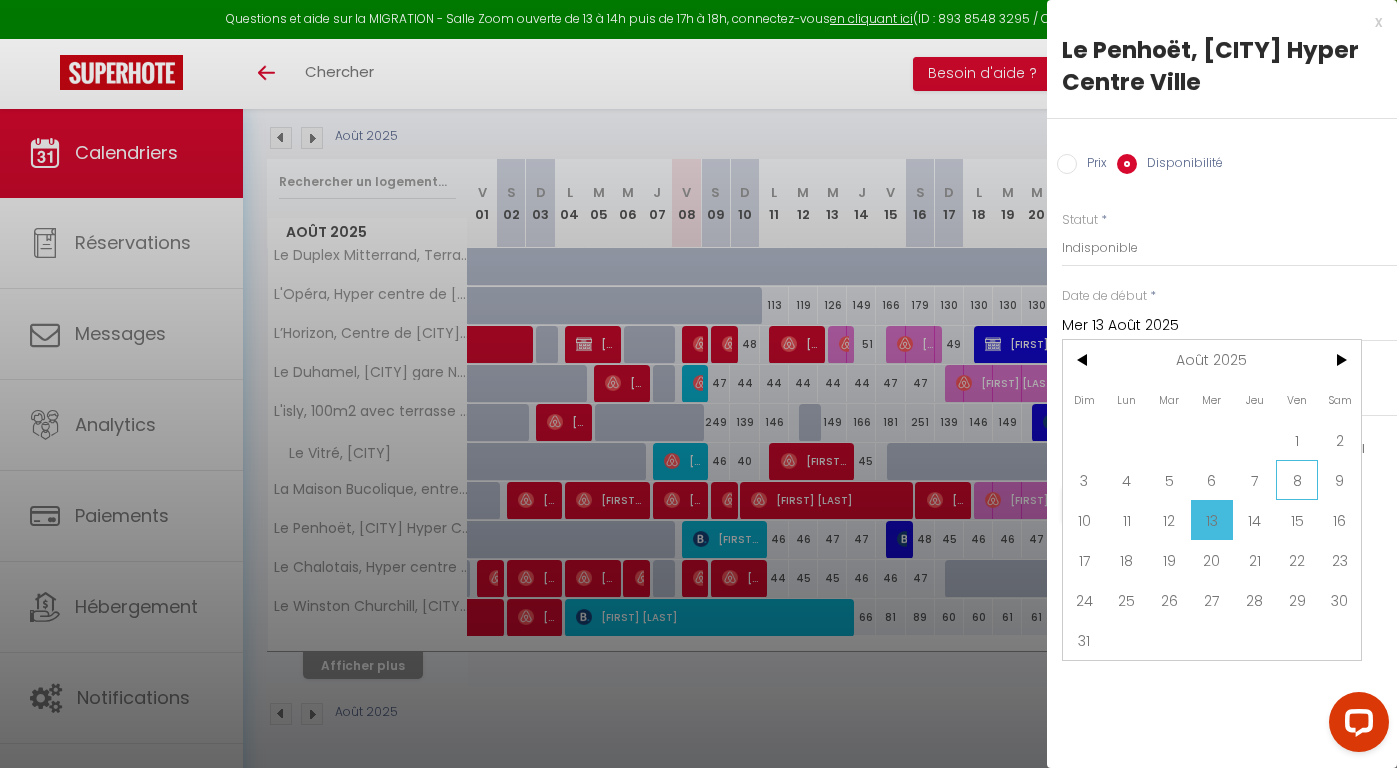 click on "8" at bounding box center (1297, 480) 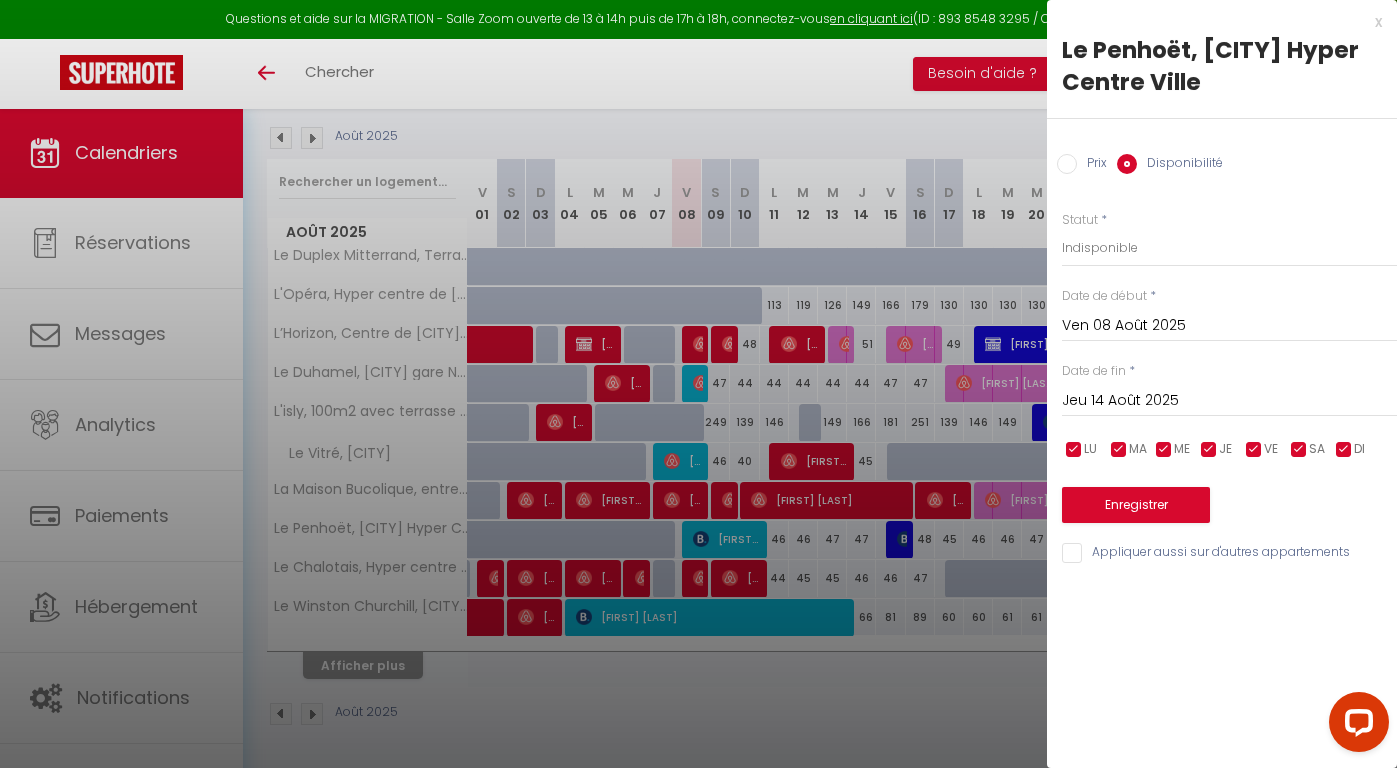 click on "Jeu 14 Août 2025" at bounding box center (1229, 401) 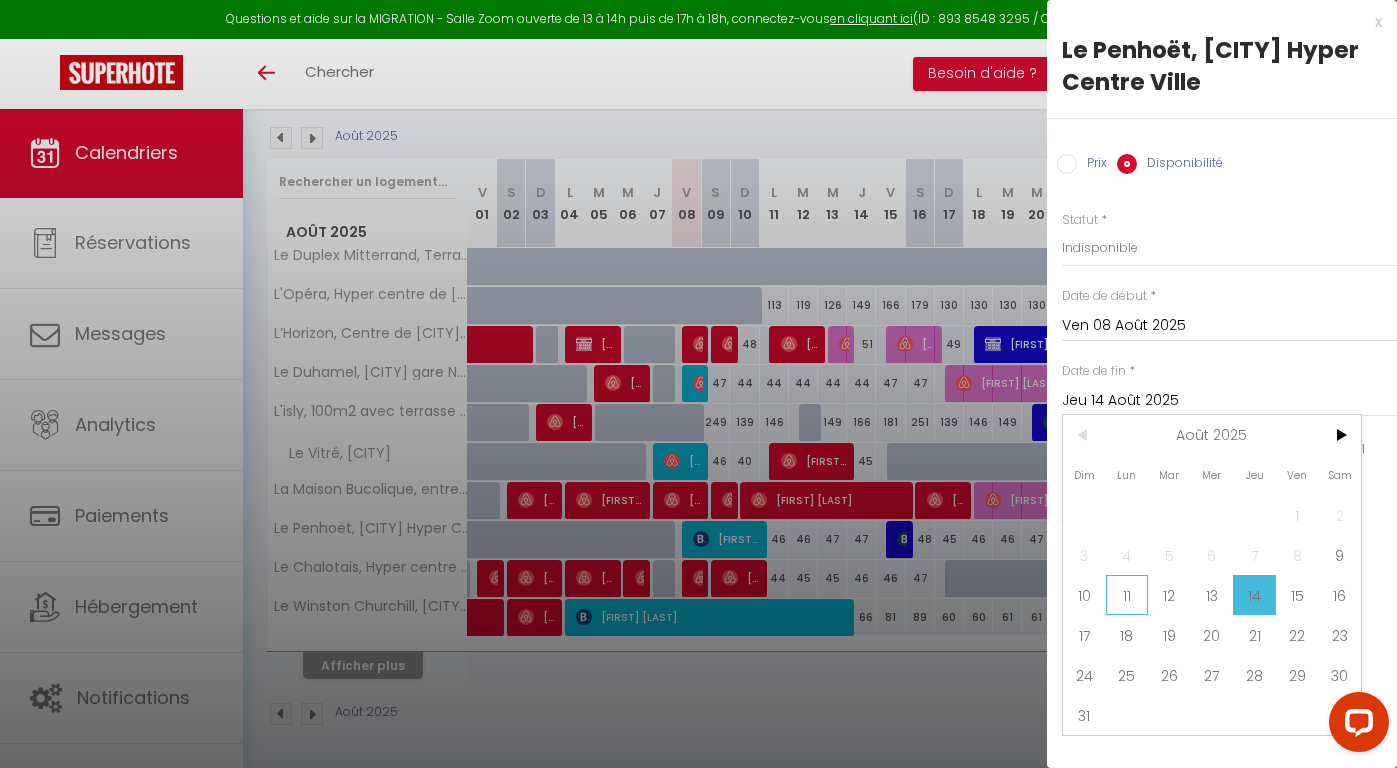 click on "11" at bounding box center (1127, 595) 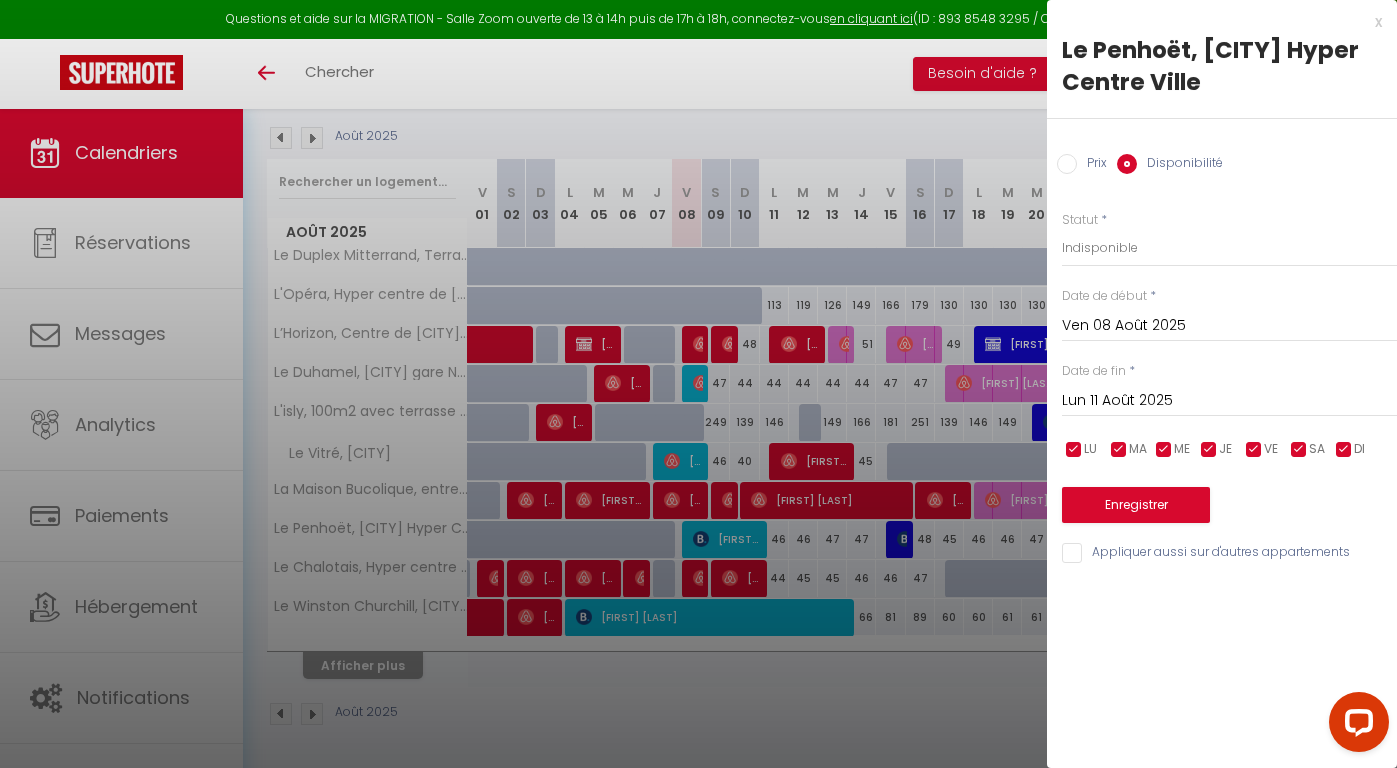 click on "Lun 11 Août 2025" at bounding box center (1229, 401) 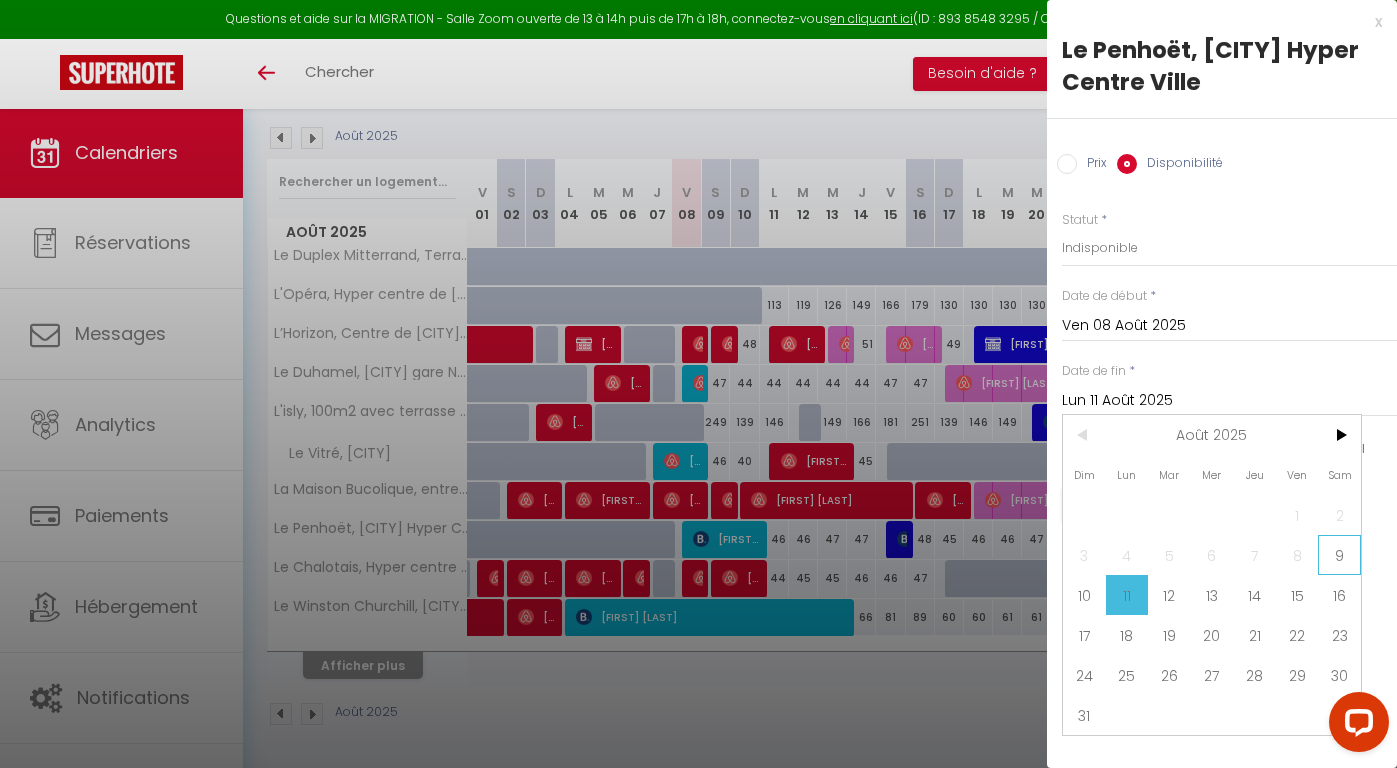 click on "9" at bounding box center [1339, 555] 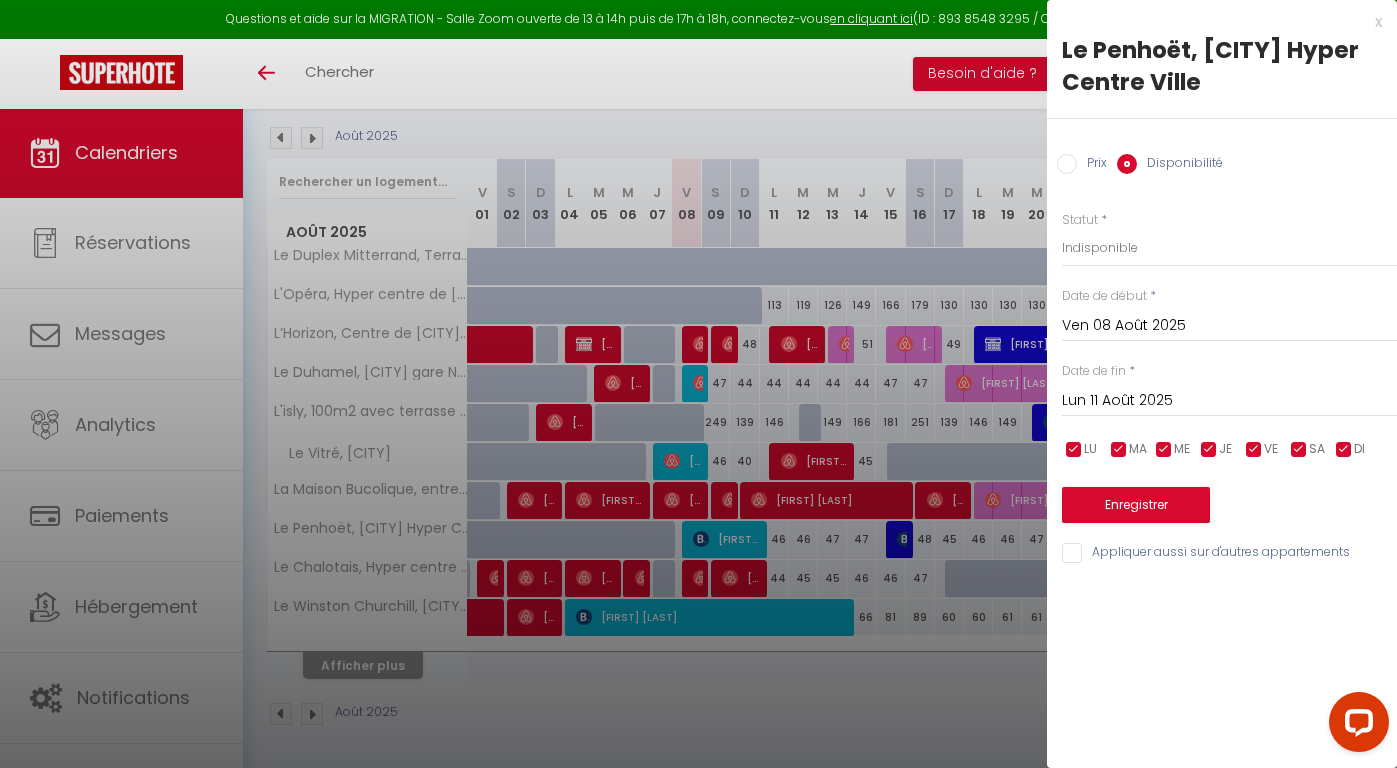 type on "Sam 09 Août 2025" 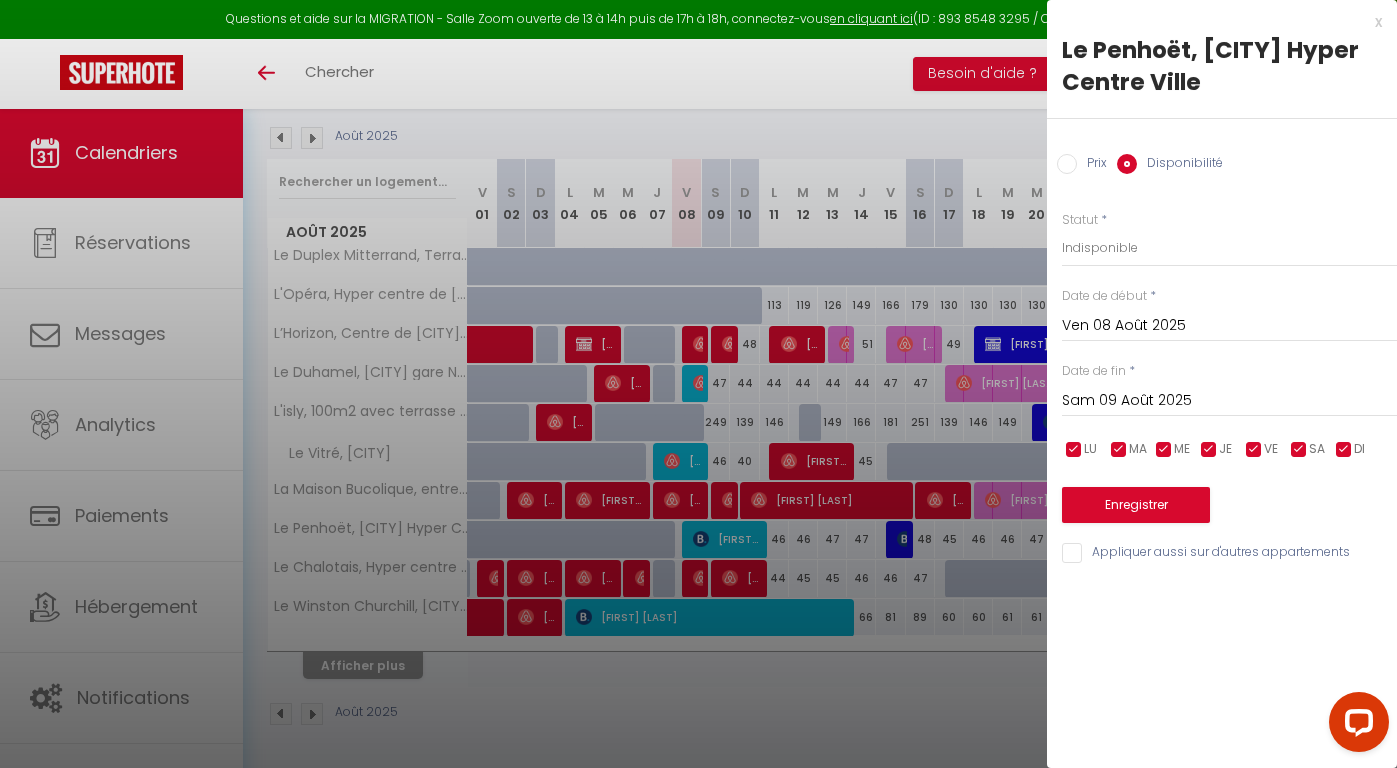 click on "Enregistrer" at bounding box center (1136, 505) 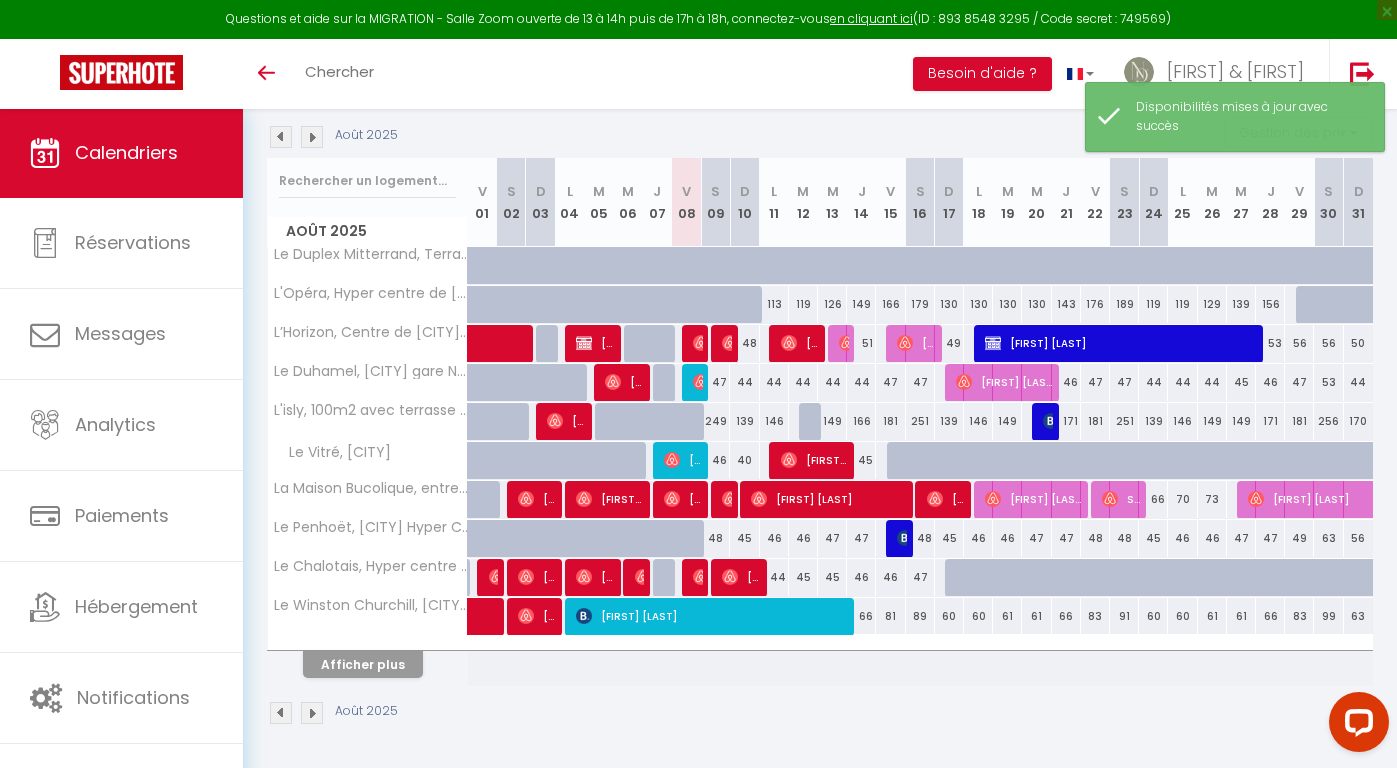 scroll, scrollTop: 207, scrollLeft: 0, axis: vertical 